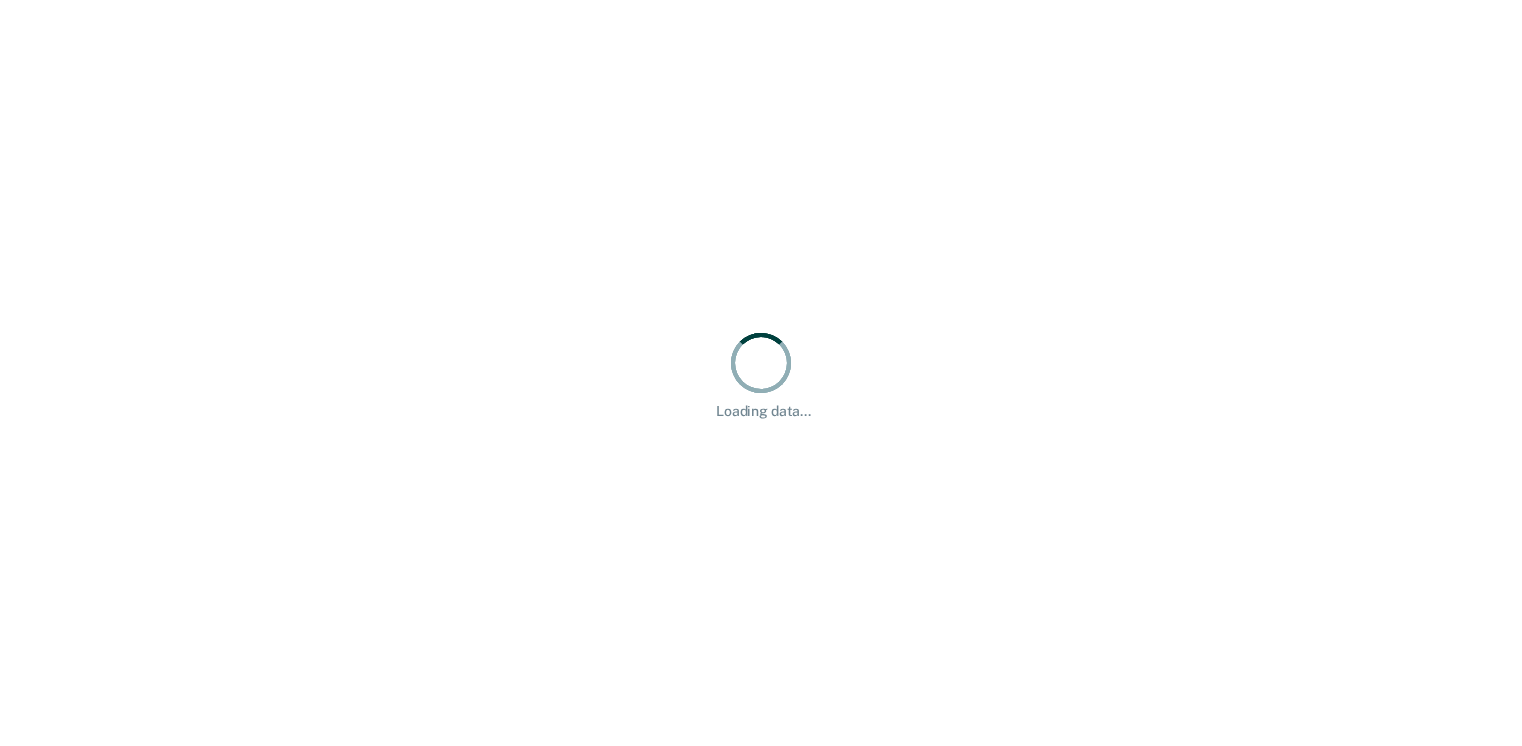 scroll, scrollTop: 0, scrollLeft: 0, axis: both 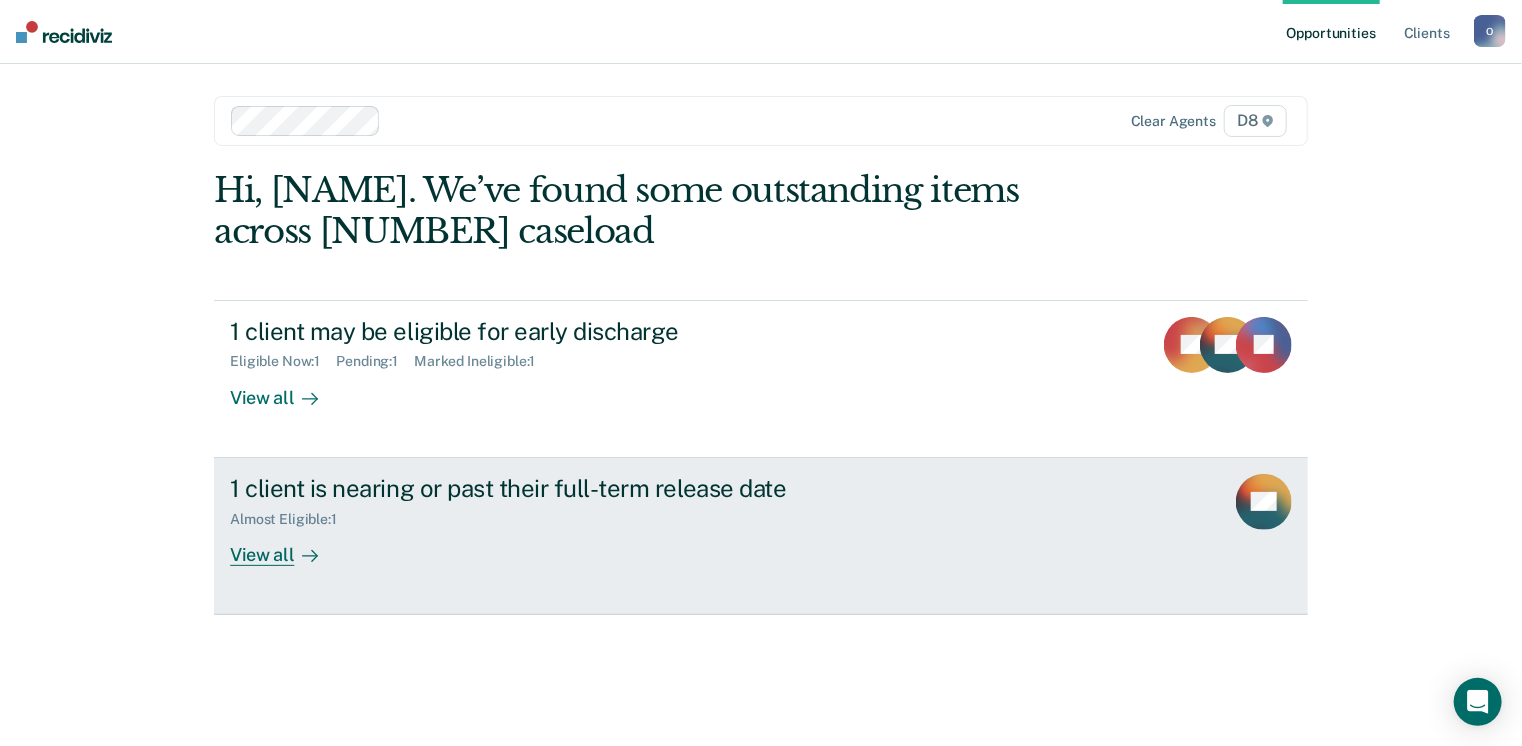click on "View all" at bounding box center (286, 546) 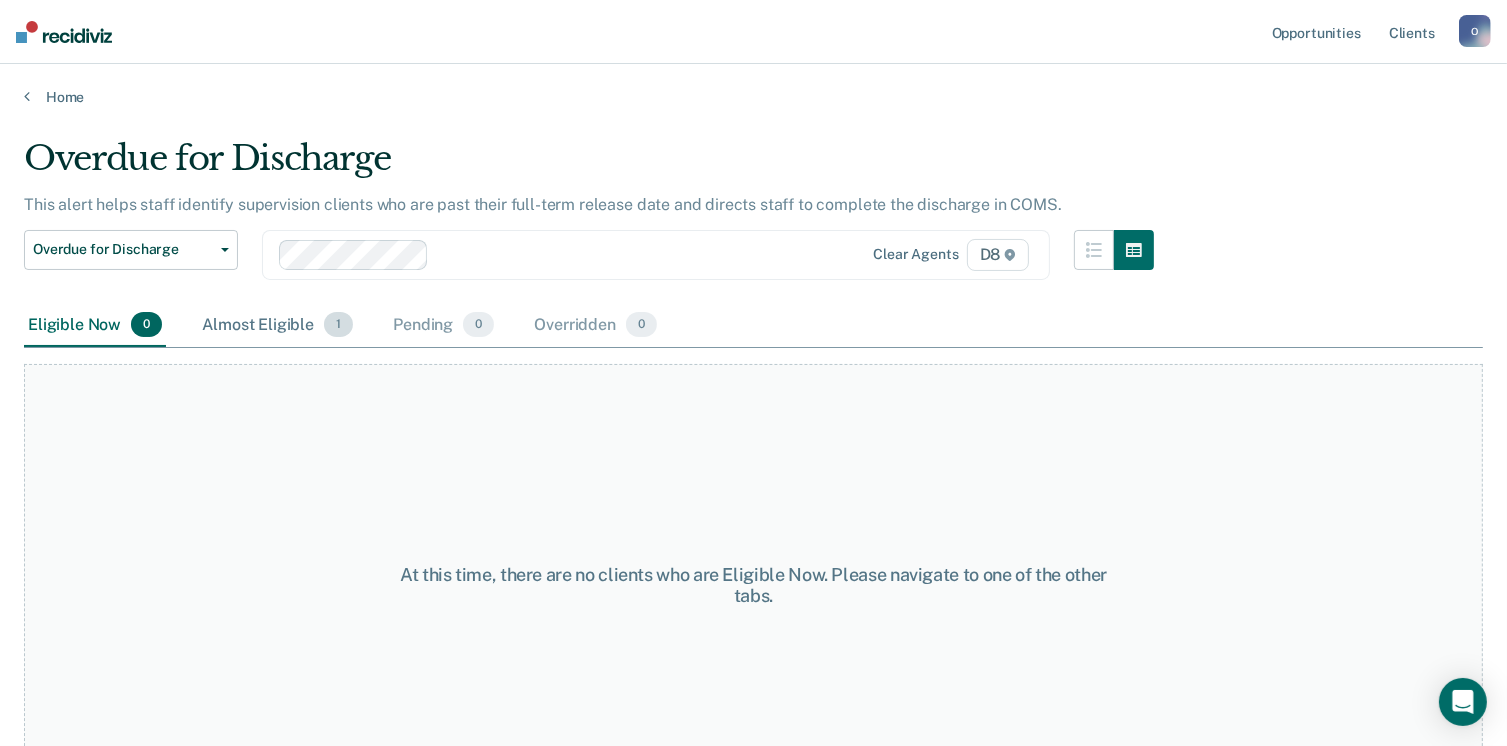 click on "Almost Eligible 1" at bounding box center [277, 326] 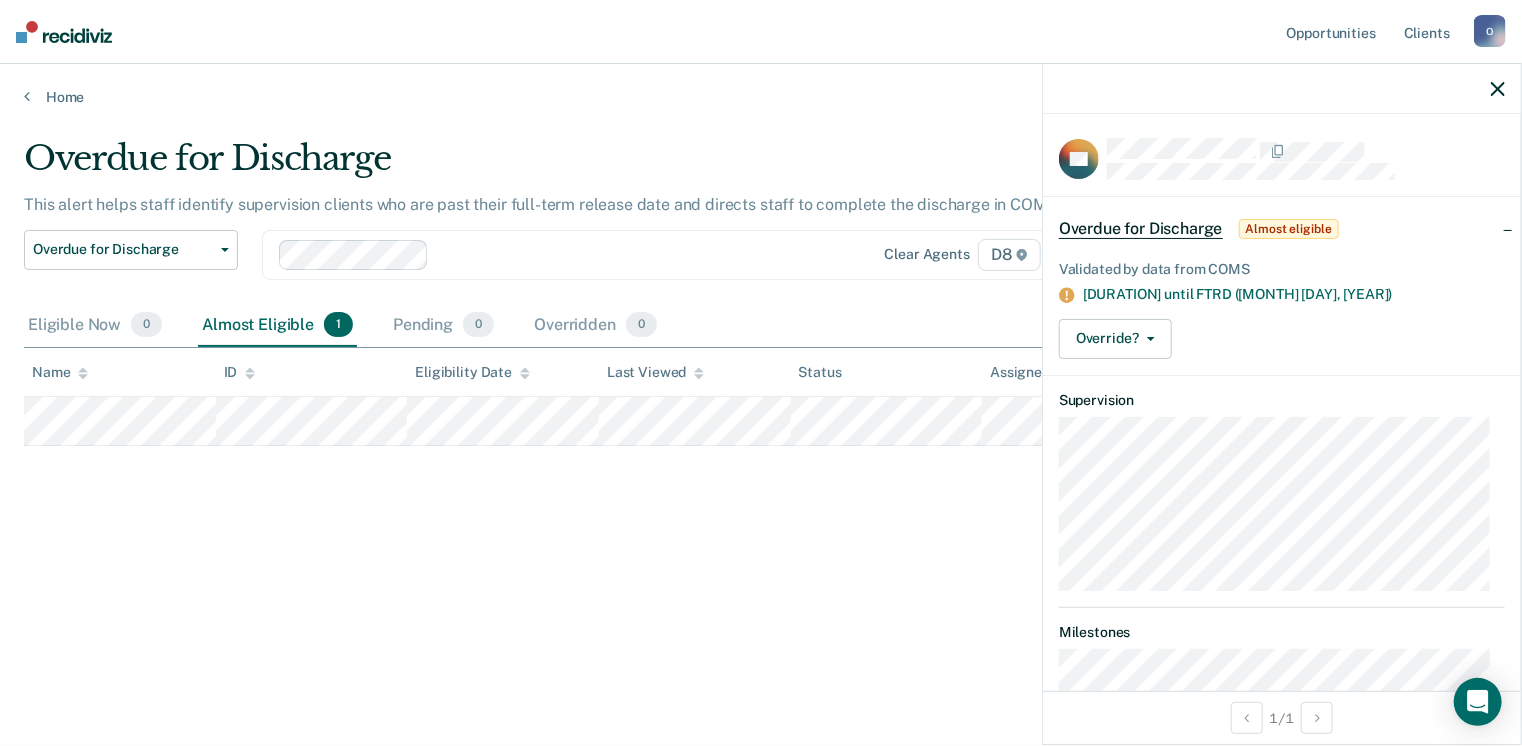 click at bounding box center [1498, 88] 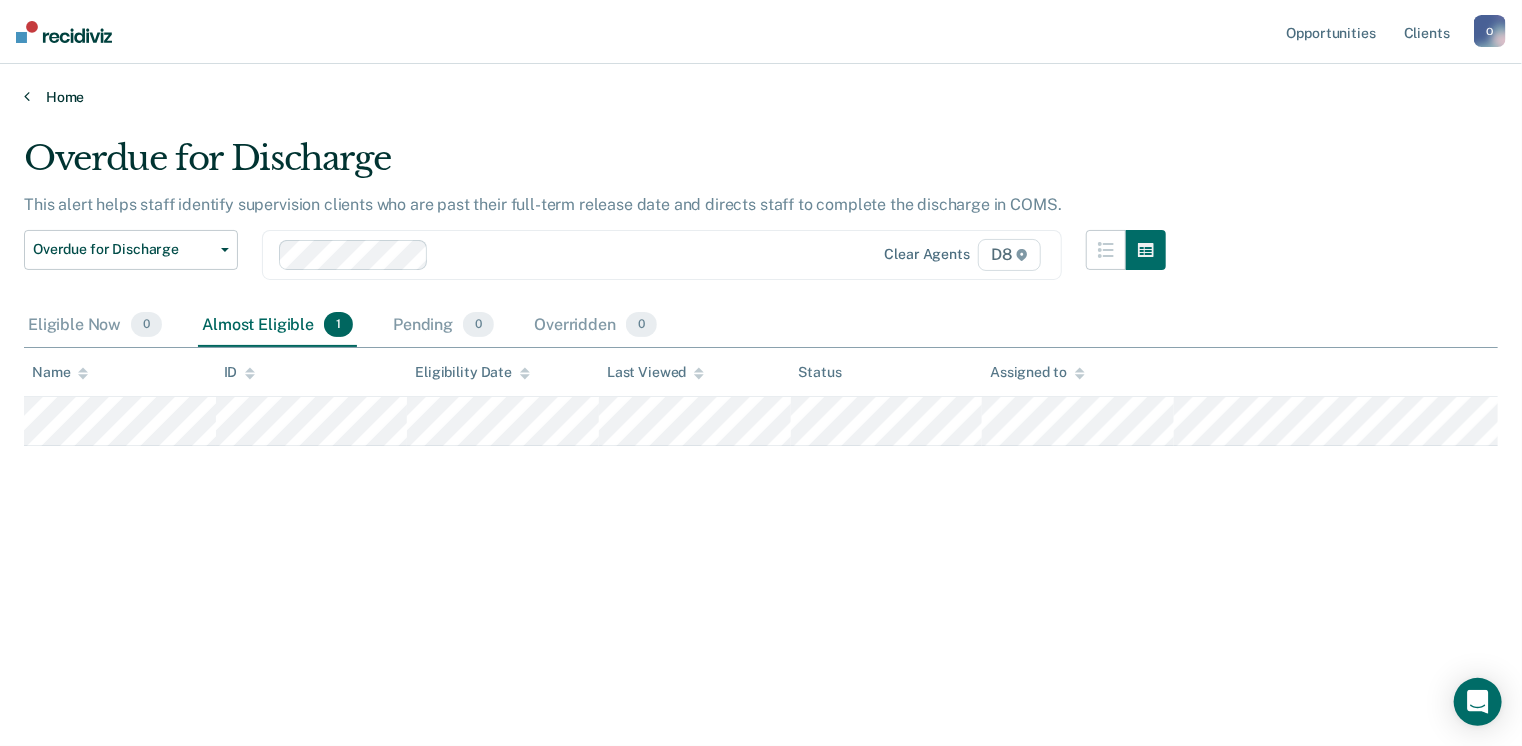 click on "Home" at bounding box center (761, 97) 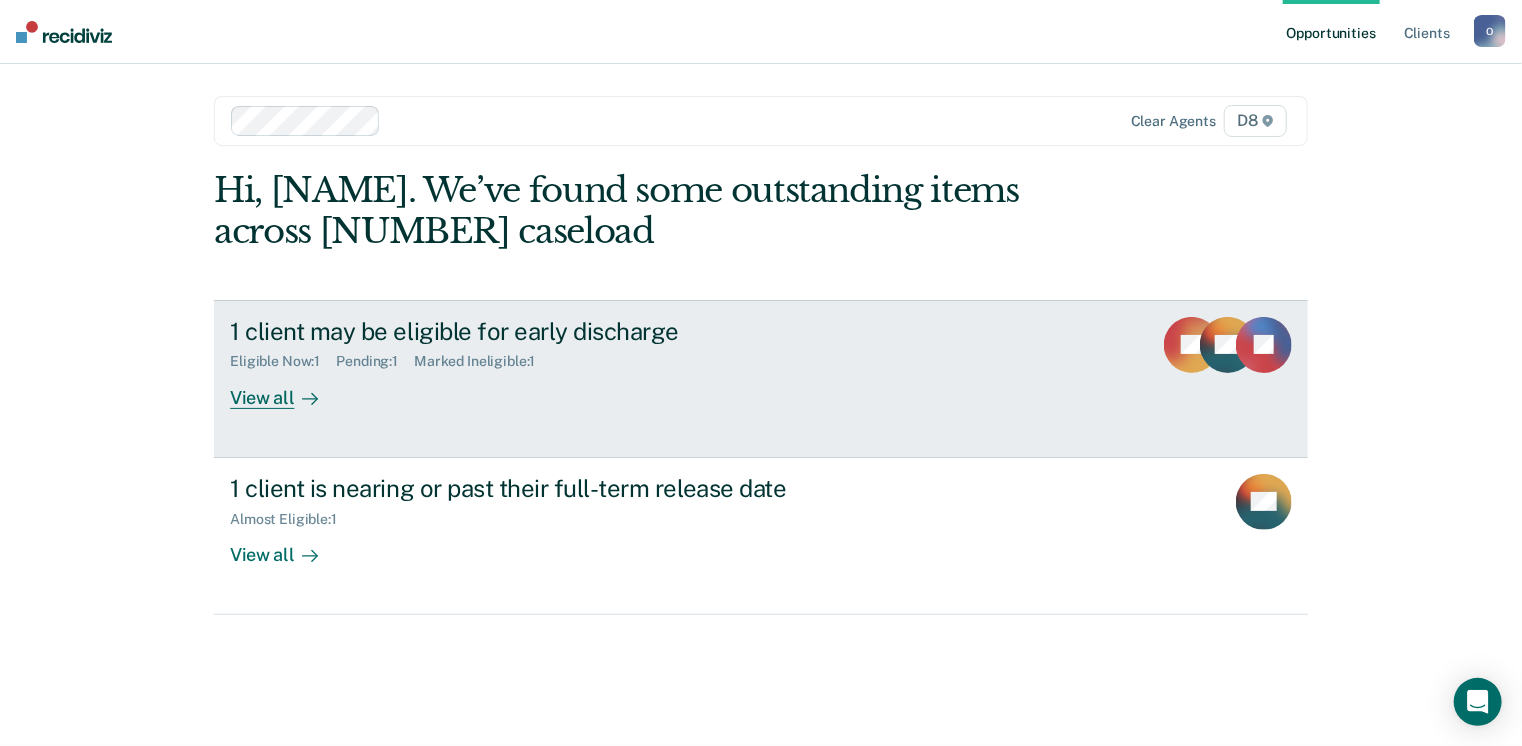 click on "View all" at bounding box center [286, 389] 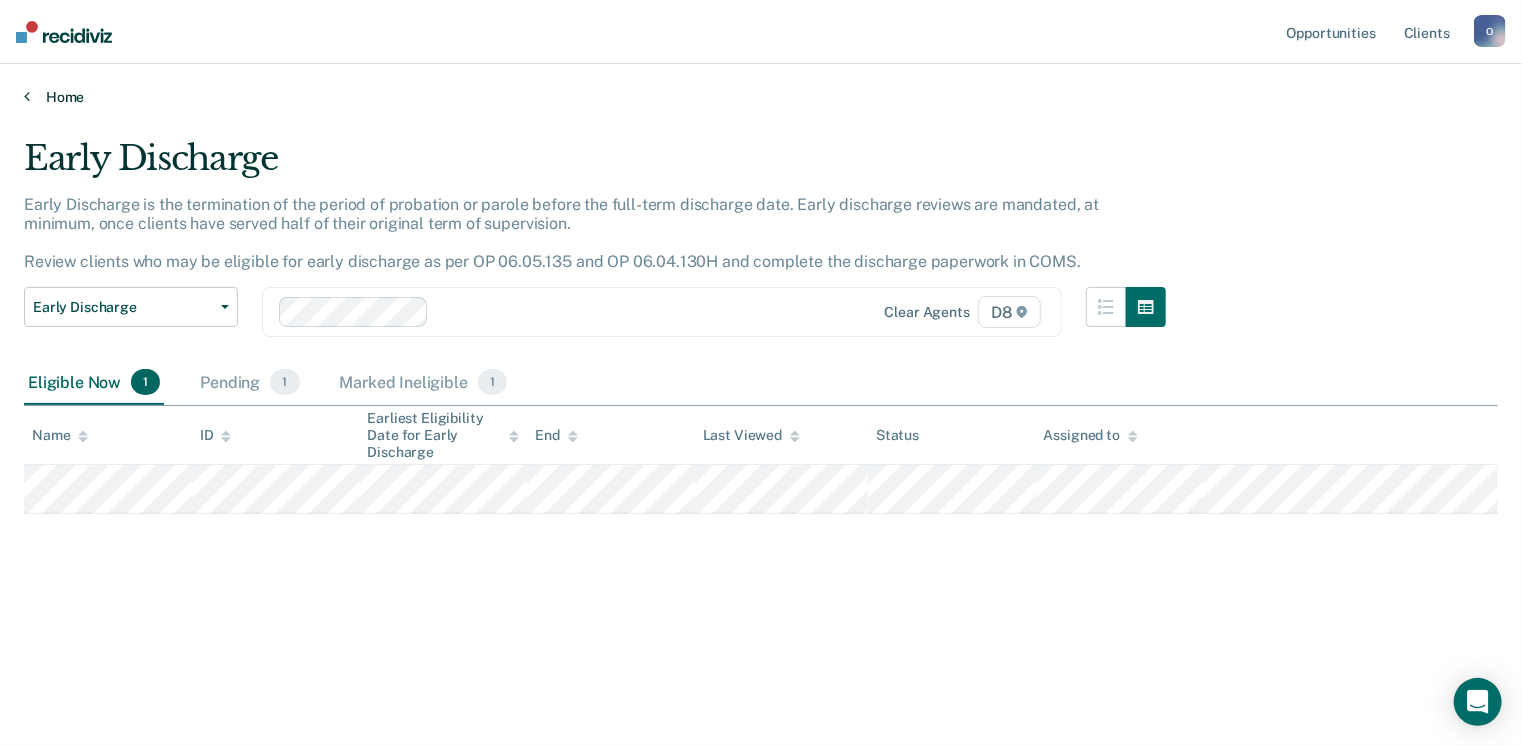 click on "Home" at bounding box center (761, 97) 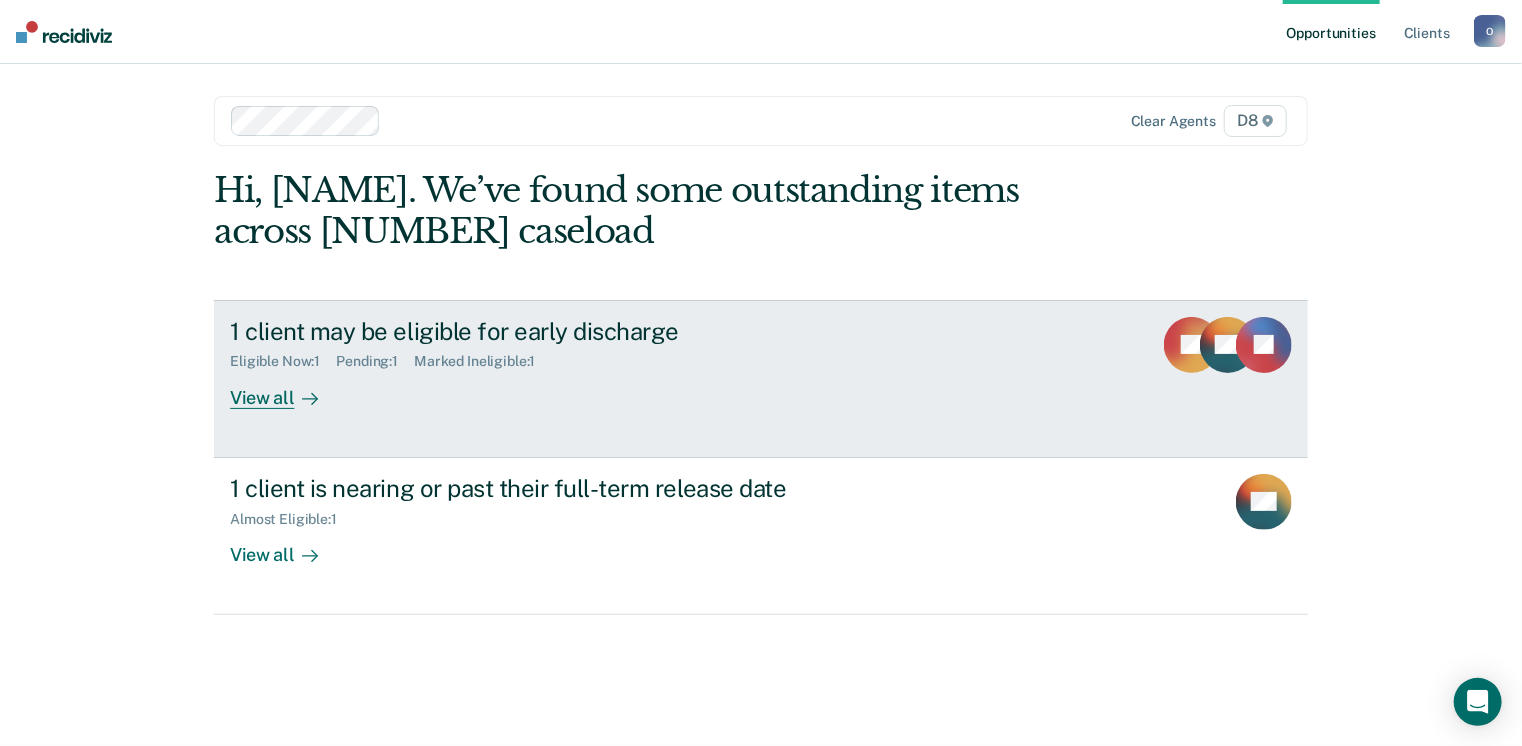 click on "View all" at bounding box center (286, 389) 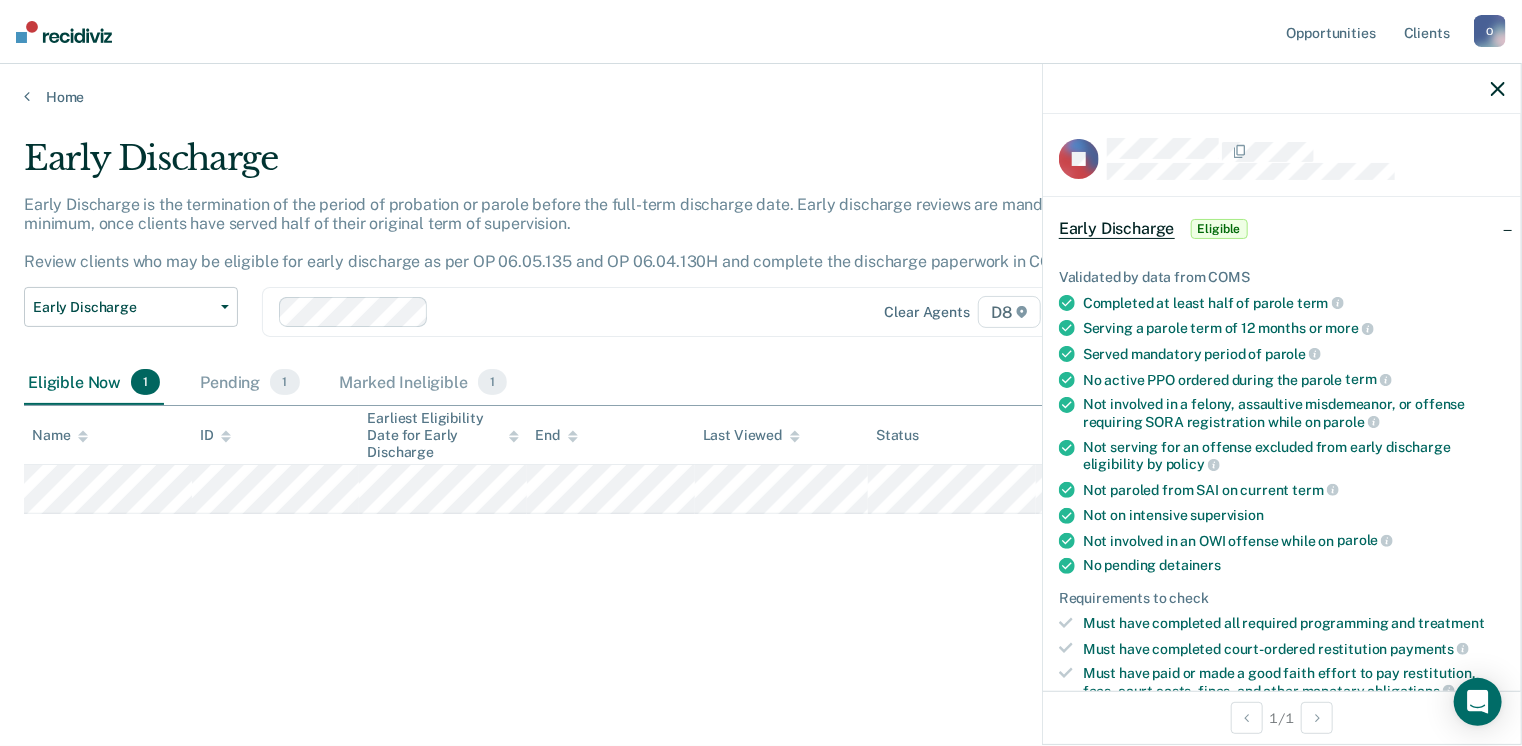click at bounding box center [1498, 89] 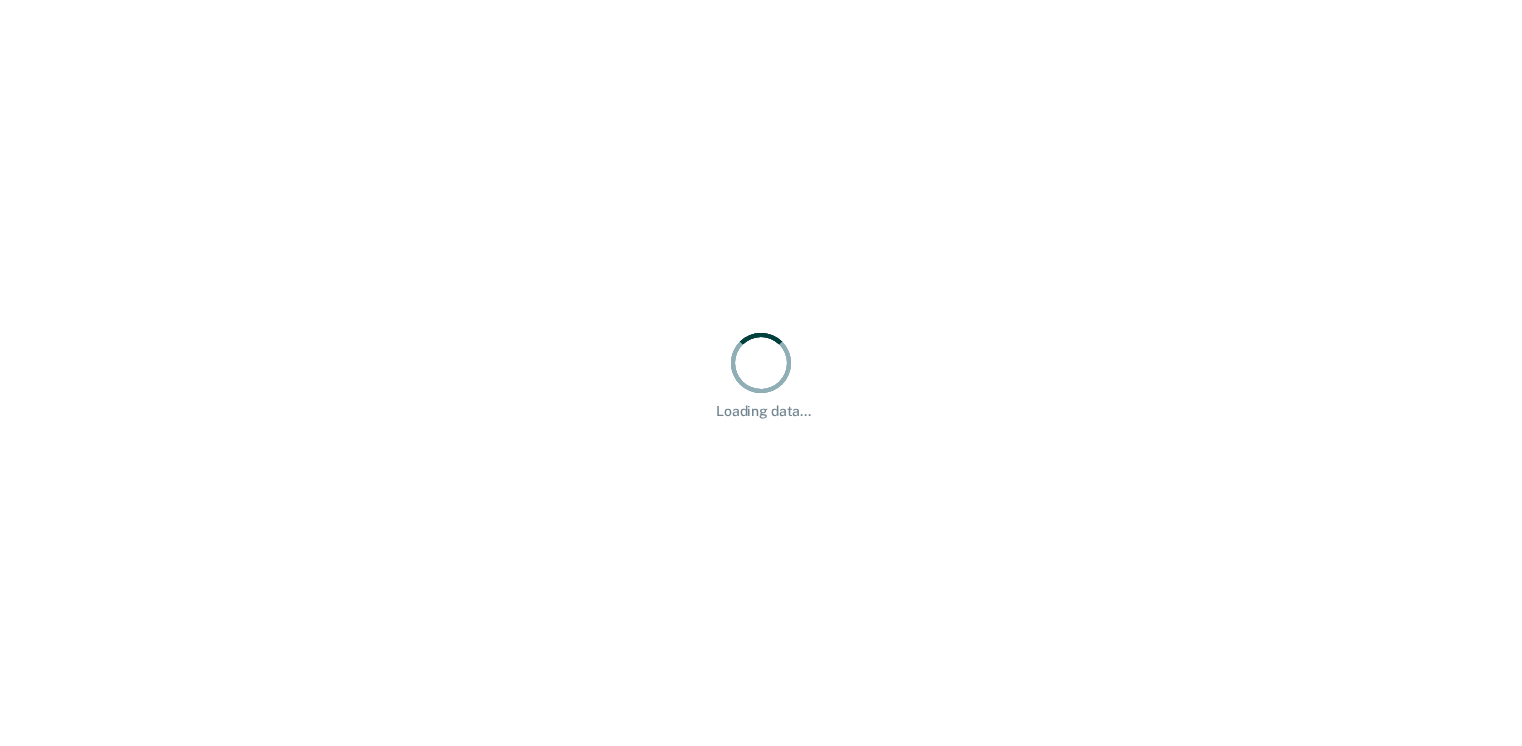 scroll, scrollTop: 0, scrollLeft: 0, axis: both 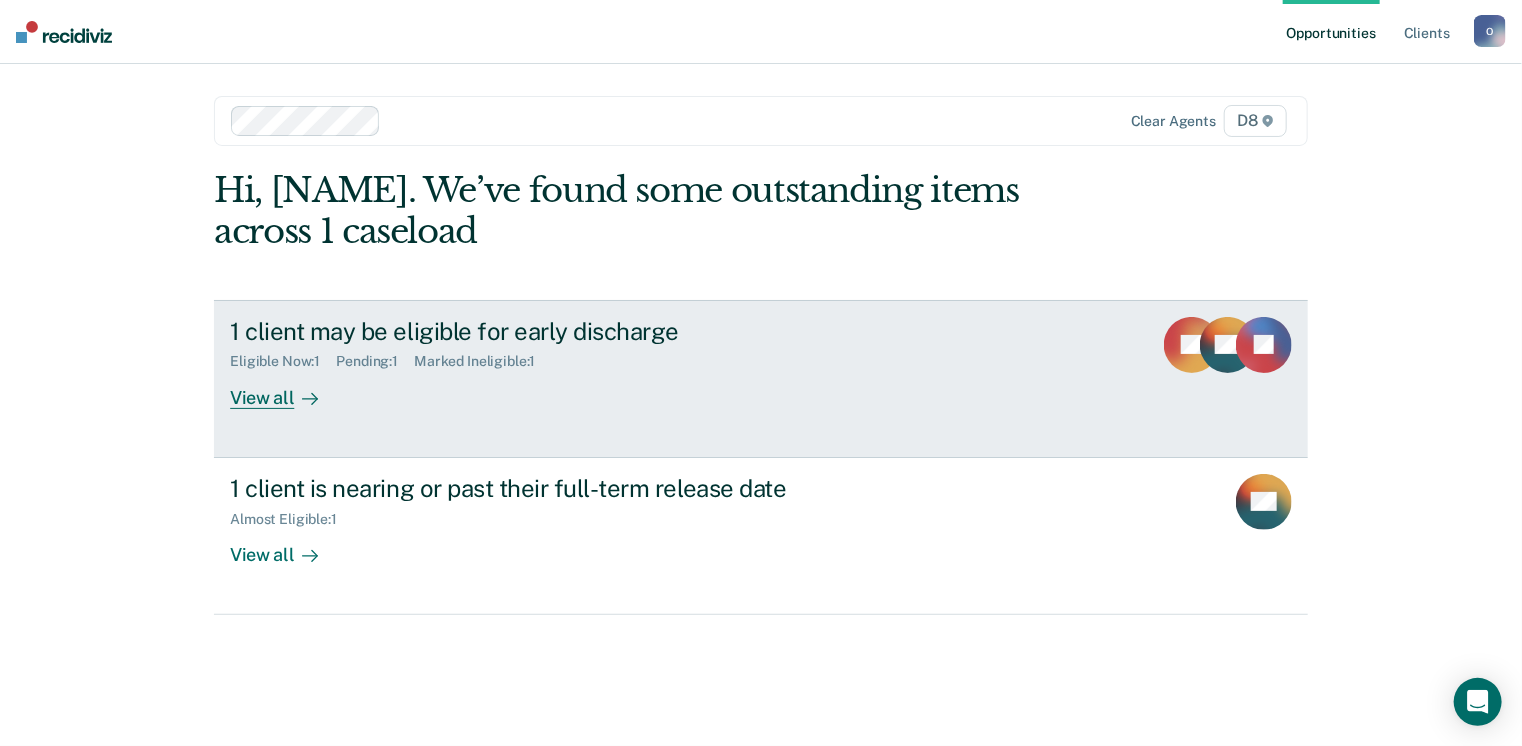 click on "View all" at bounding box center [286, 389] 